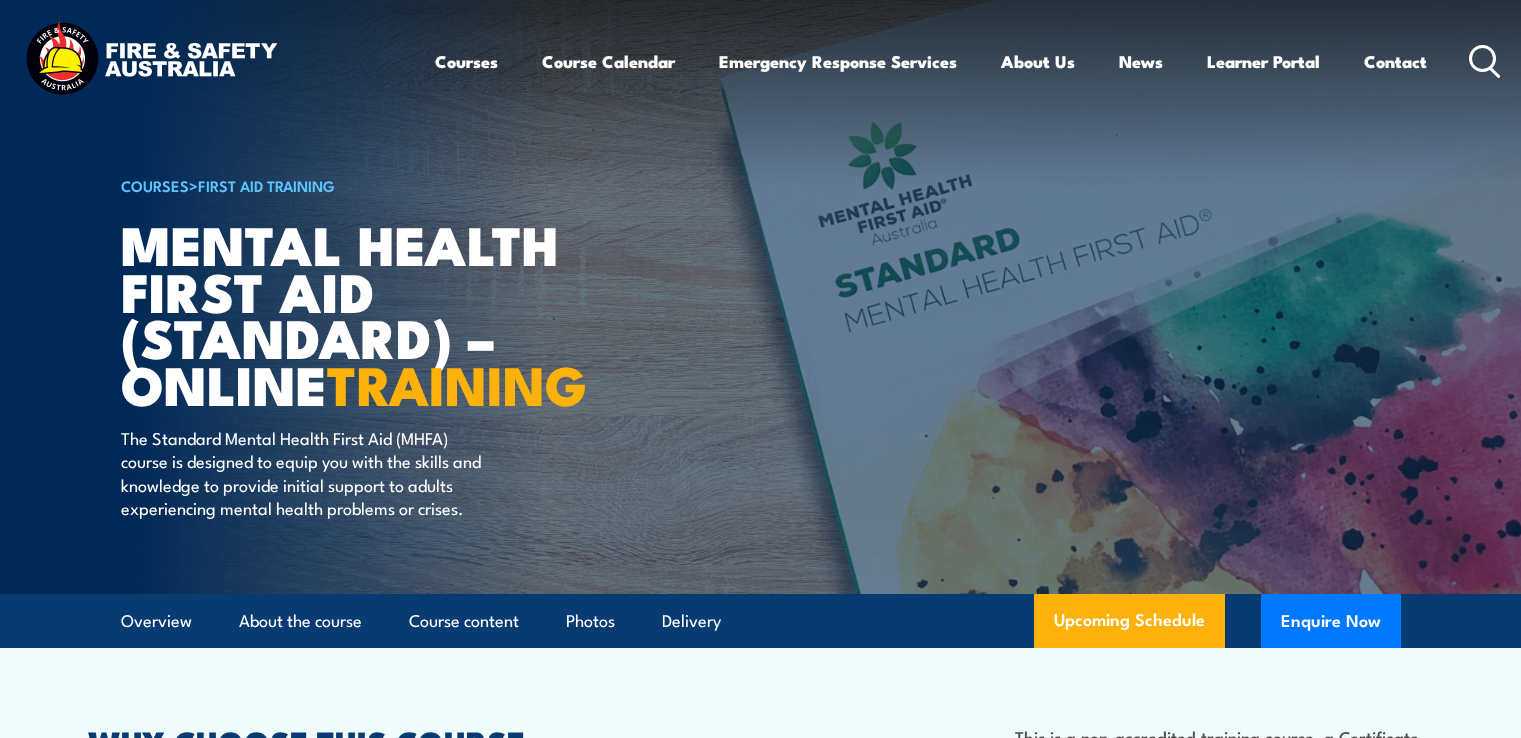 scroll, scrollTop: 0, scrollLeft: 0, axis: both 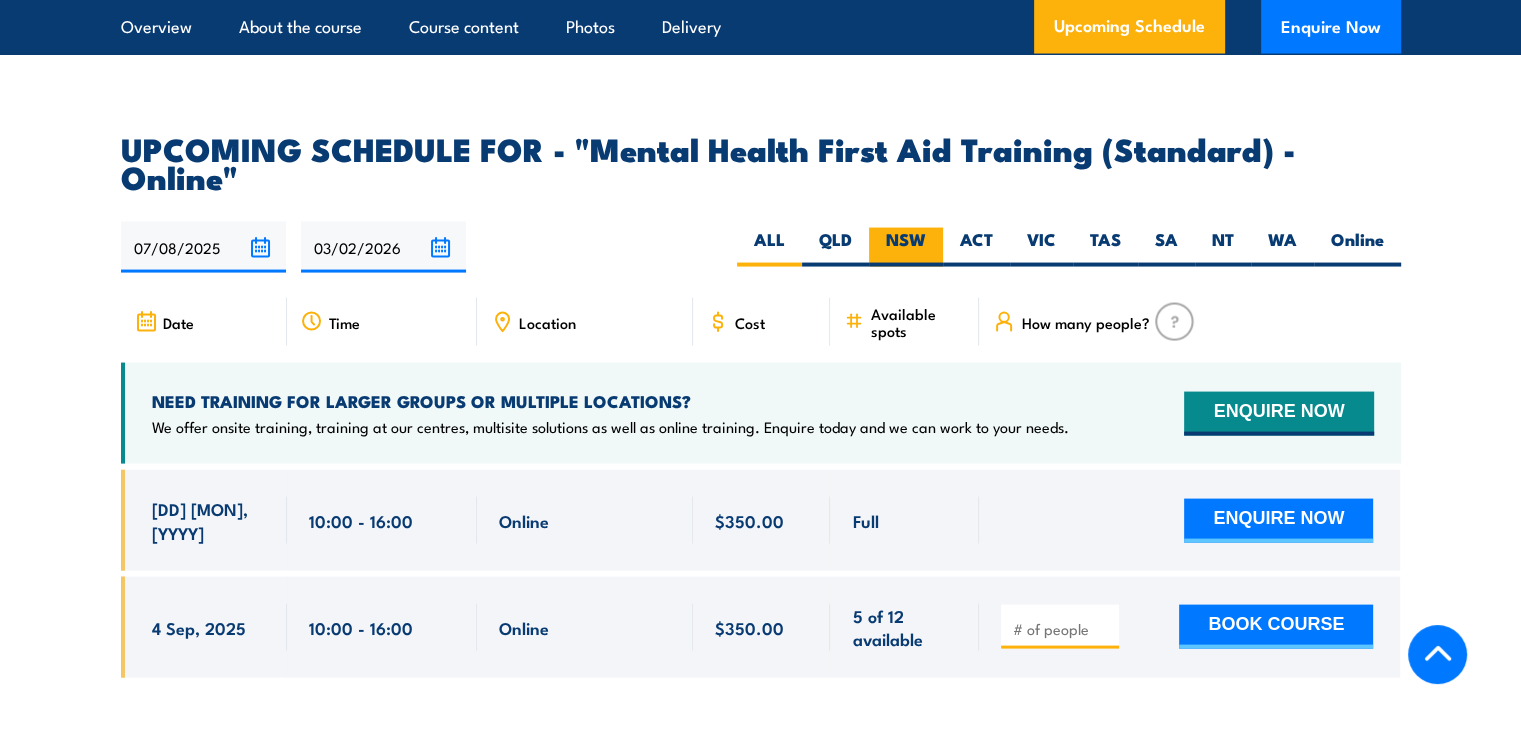 click on "NSW" at bounding box center [906, 247] 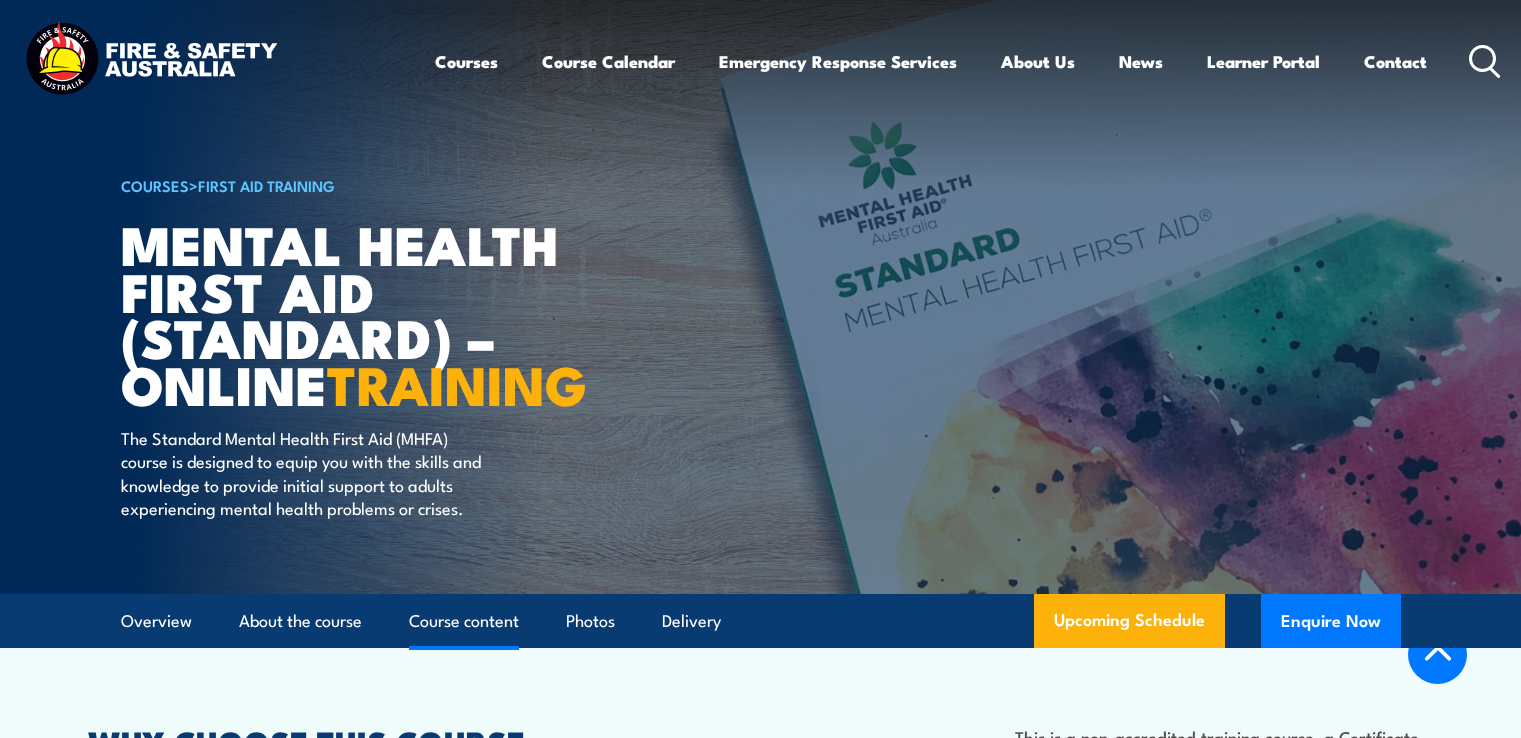 scroll, scrollTop: 3961, scrollLeft: 0, axis: vertical 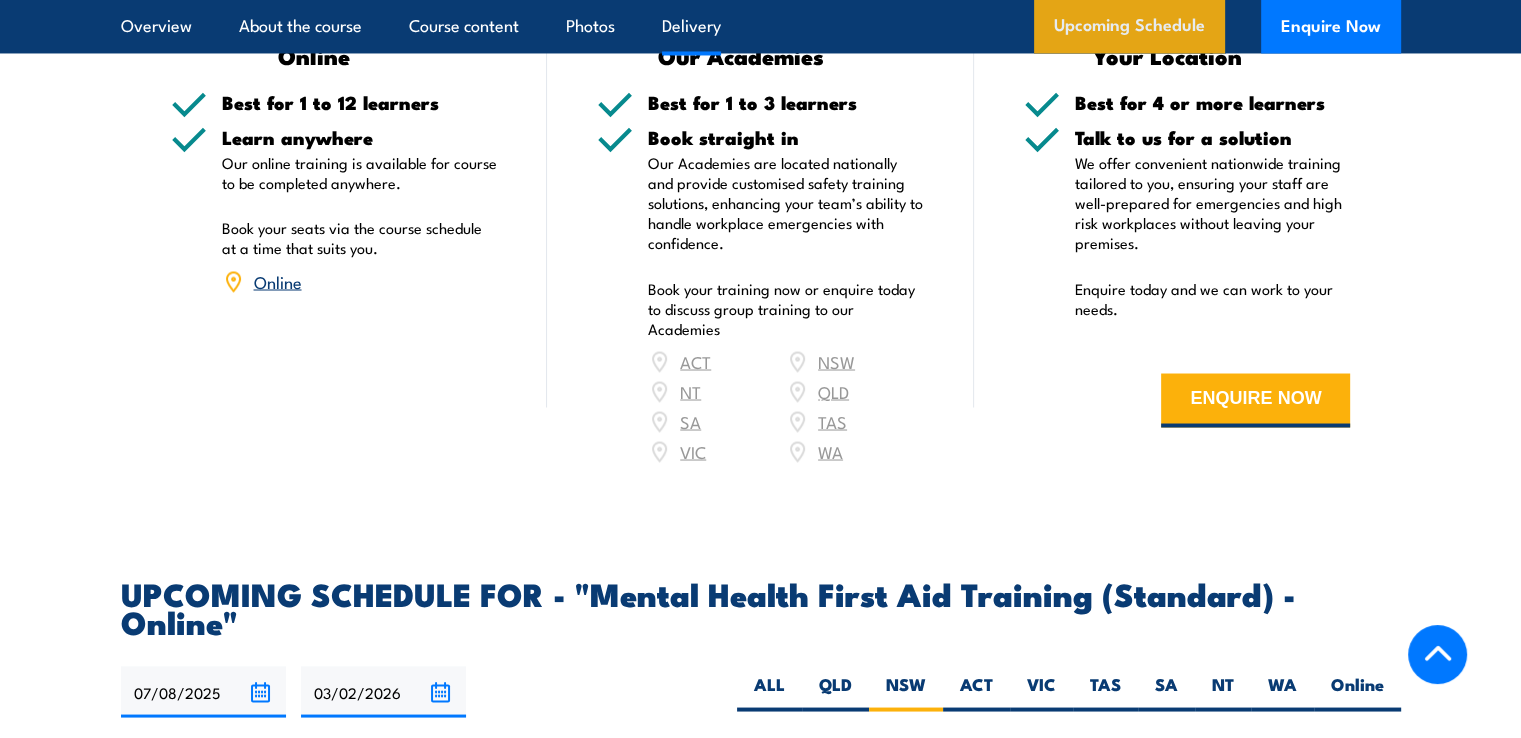 click on "Upcoming Schedule" at bounding box center (1129, 27) 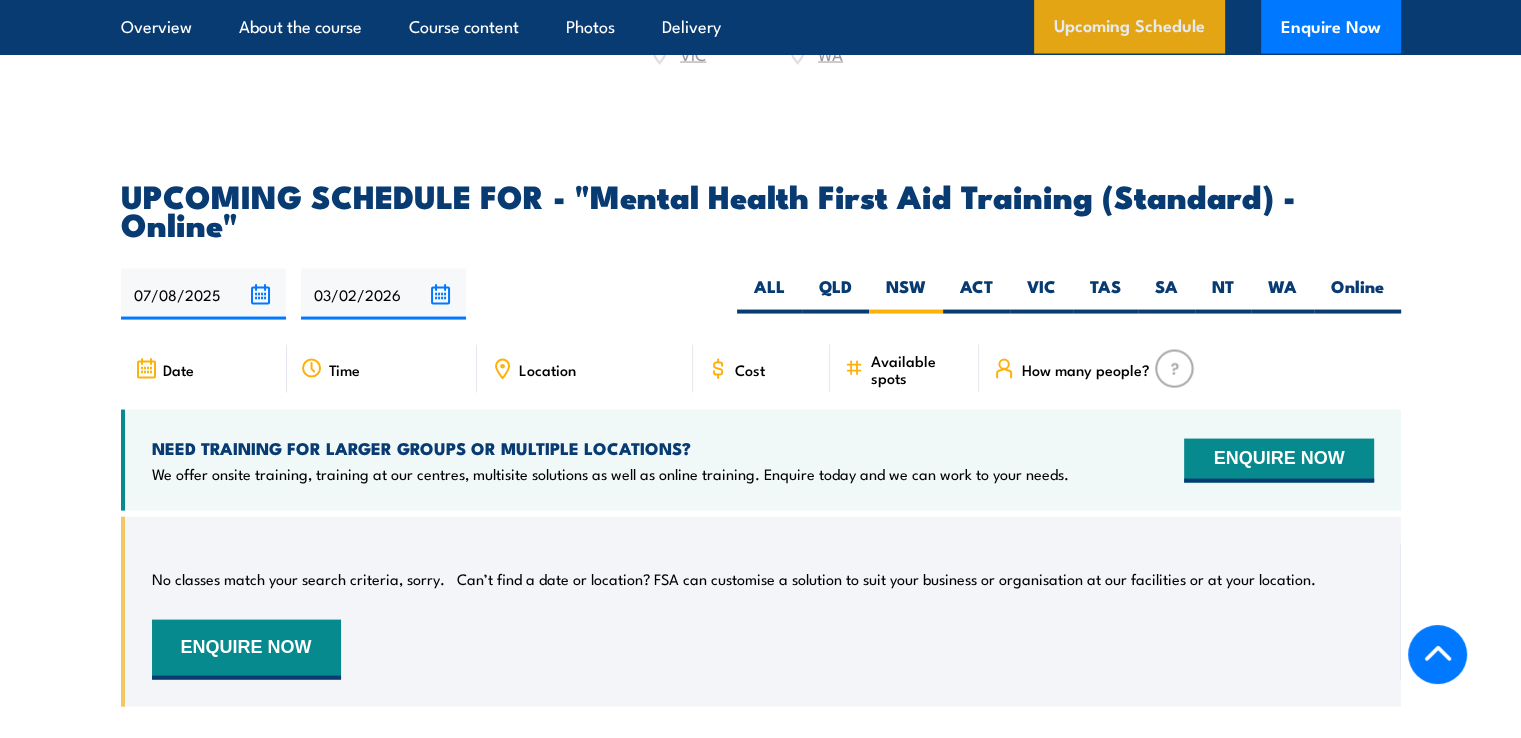 scroll, scrollTop: 4105, scrollLeft: 0, axis: vertical 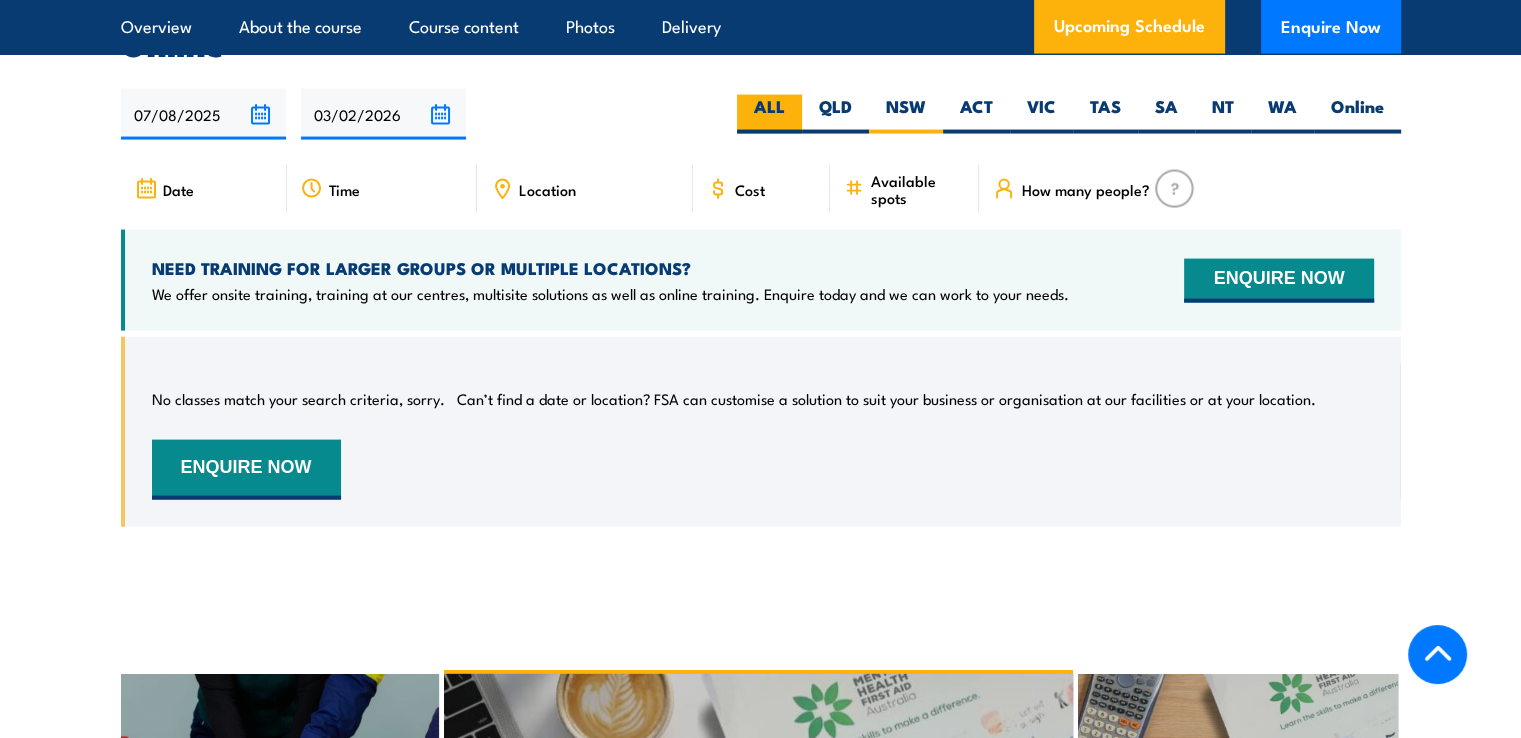 click on "ALL" at bounding box center [769, 114] 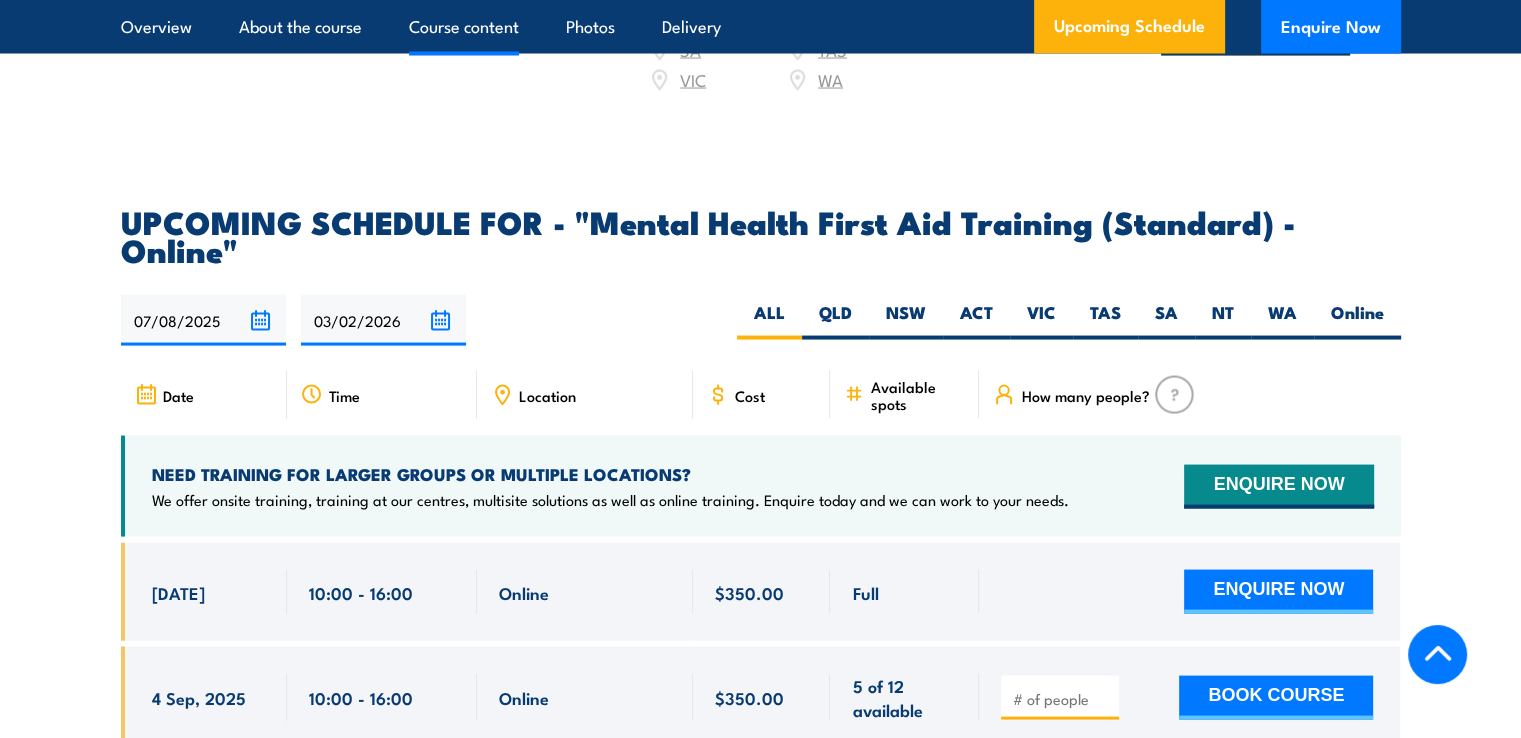 scroll, scrollTop: 0, scrollLeft: 0, axis: both 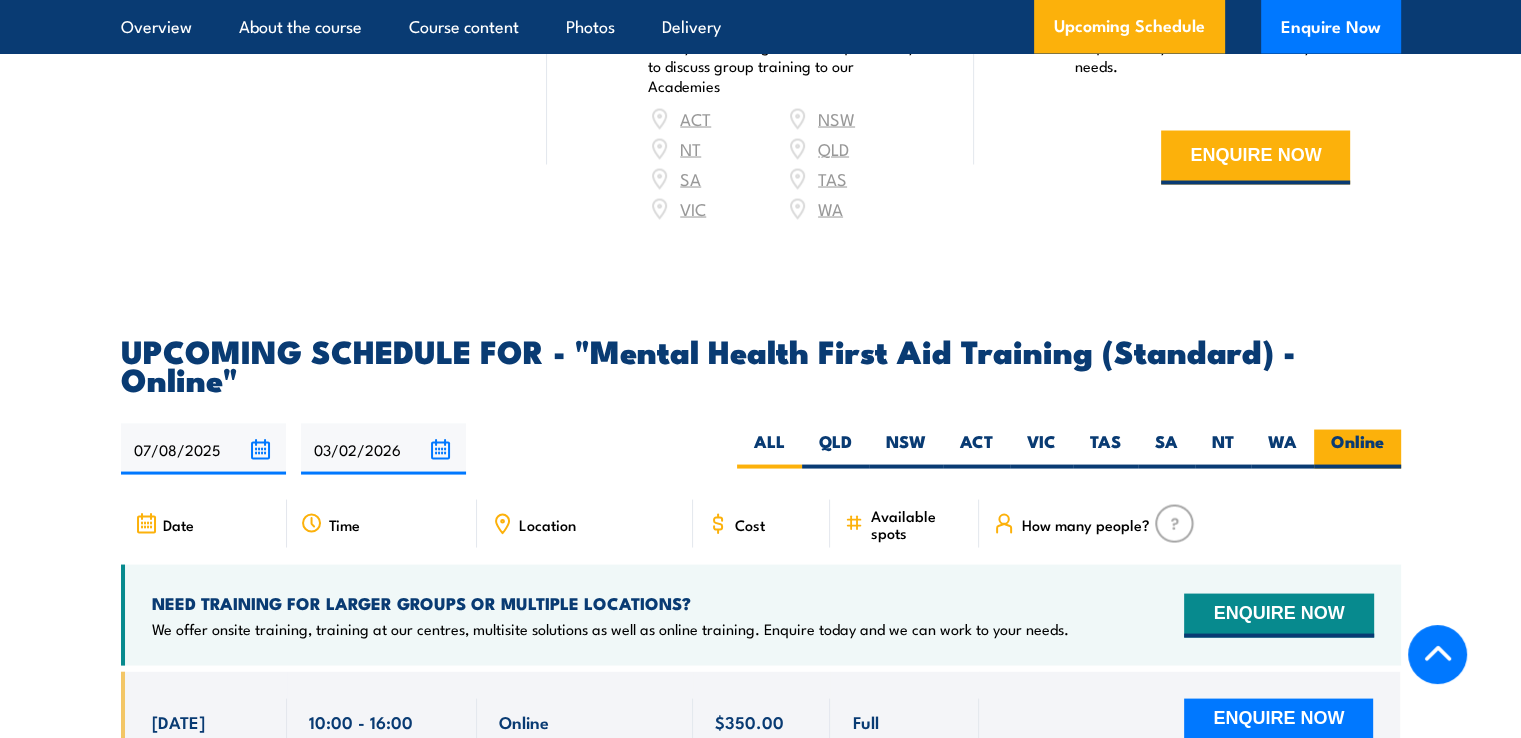 click on "Online" at bounding box center (1357, 448) 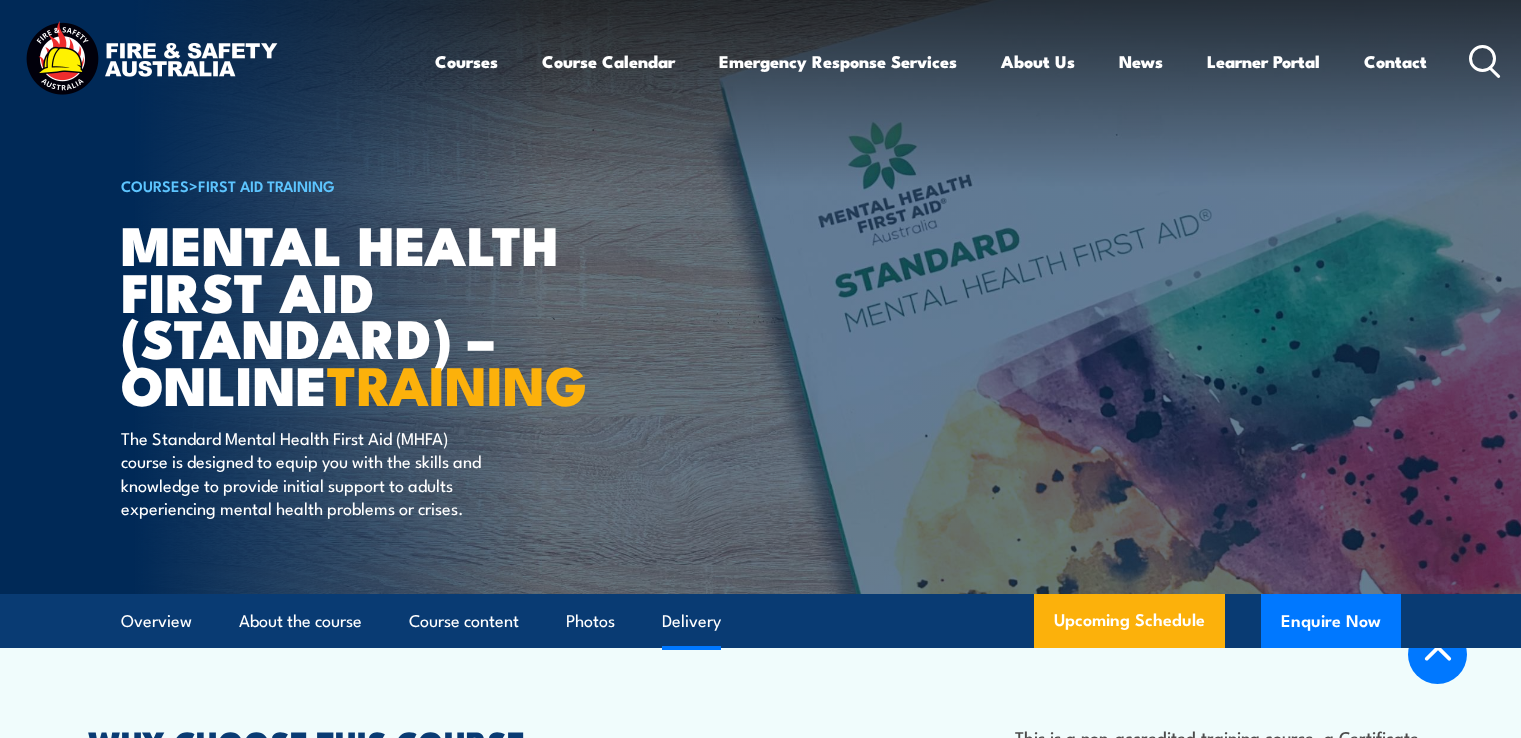 scroll, scrollTop: 4009, scrollLeft: 0, axis: vertical 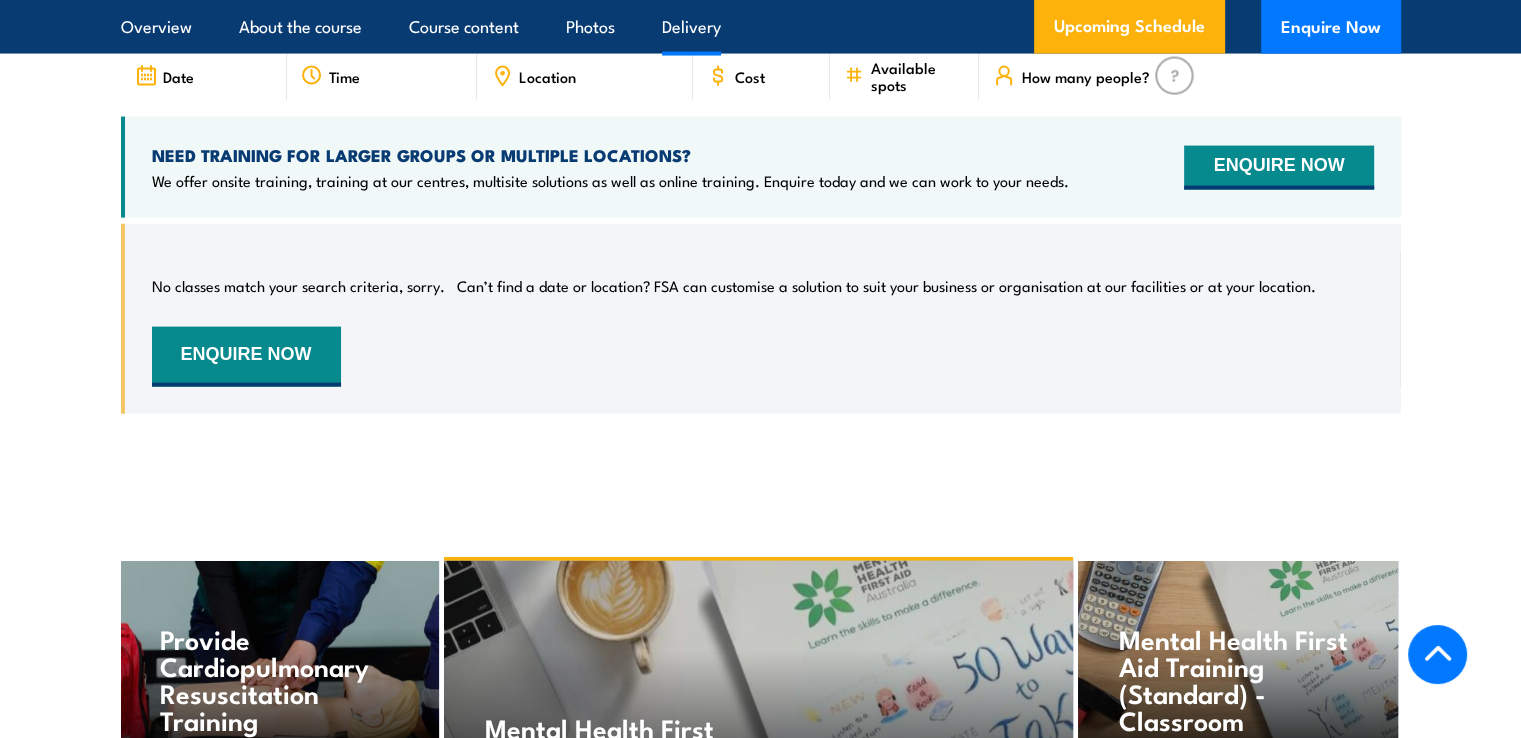 drag, startPoint x: 1528, startPoint y: 129, endPoint x: 1484, endPoint y: 511, distance: 384.5257 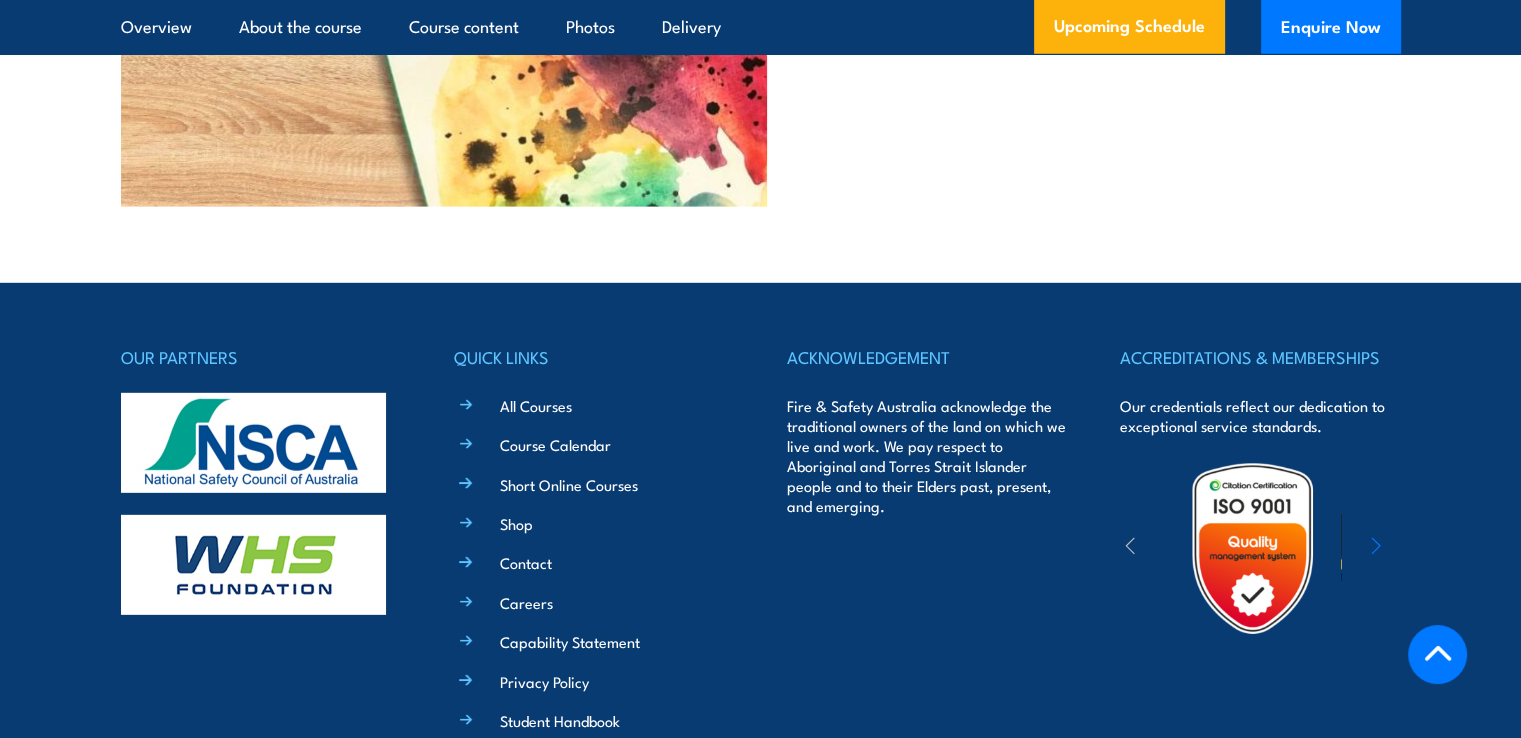 scroll, scrollTop: 6071, scrollLeft: 0, axis: vertical 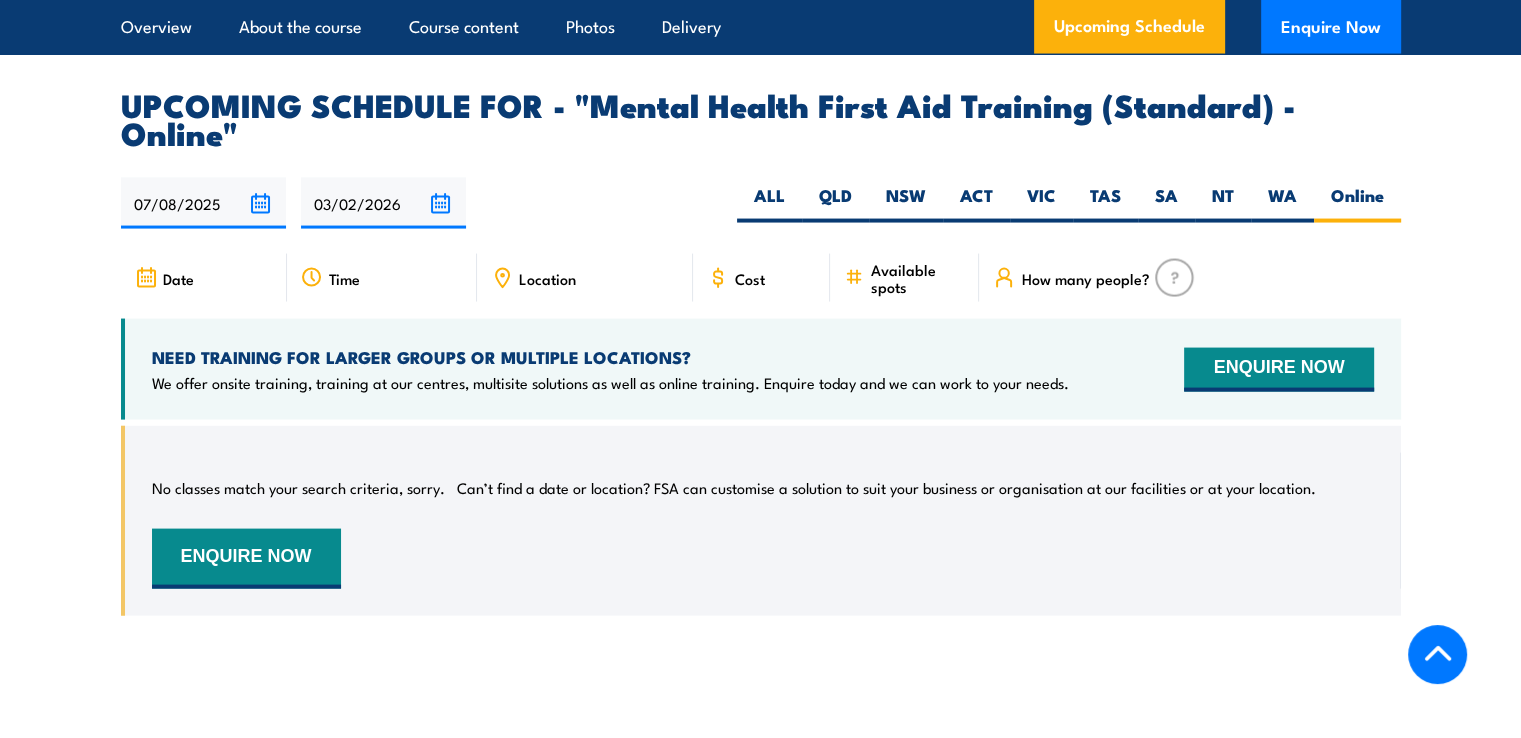 drag, startPoint x: 1529, startPoint y: 697, endPoint x: 1434, endPoint y: 486, distance: 231.40009 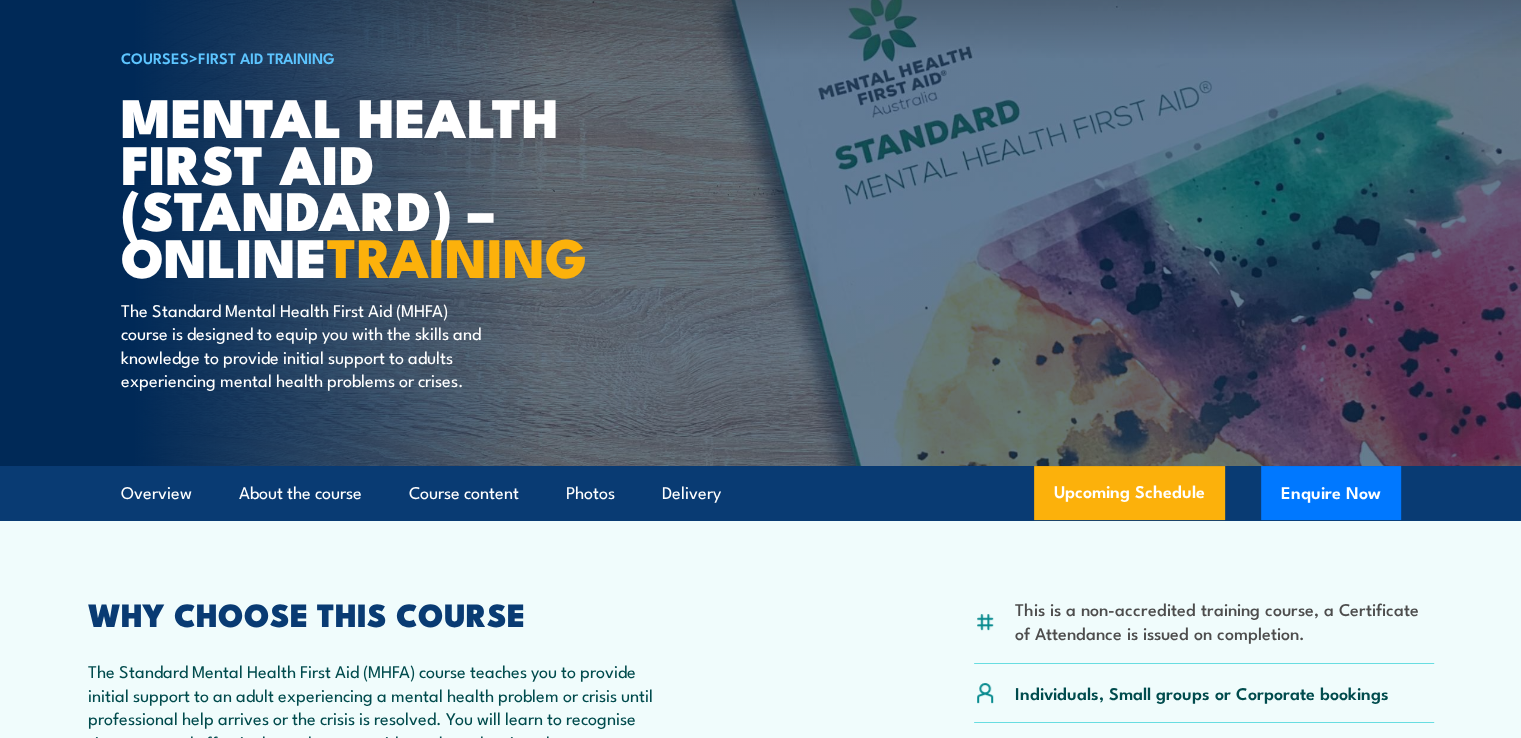 scroll, scrollTop: 0, scrollLeft: 0, axis: both 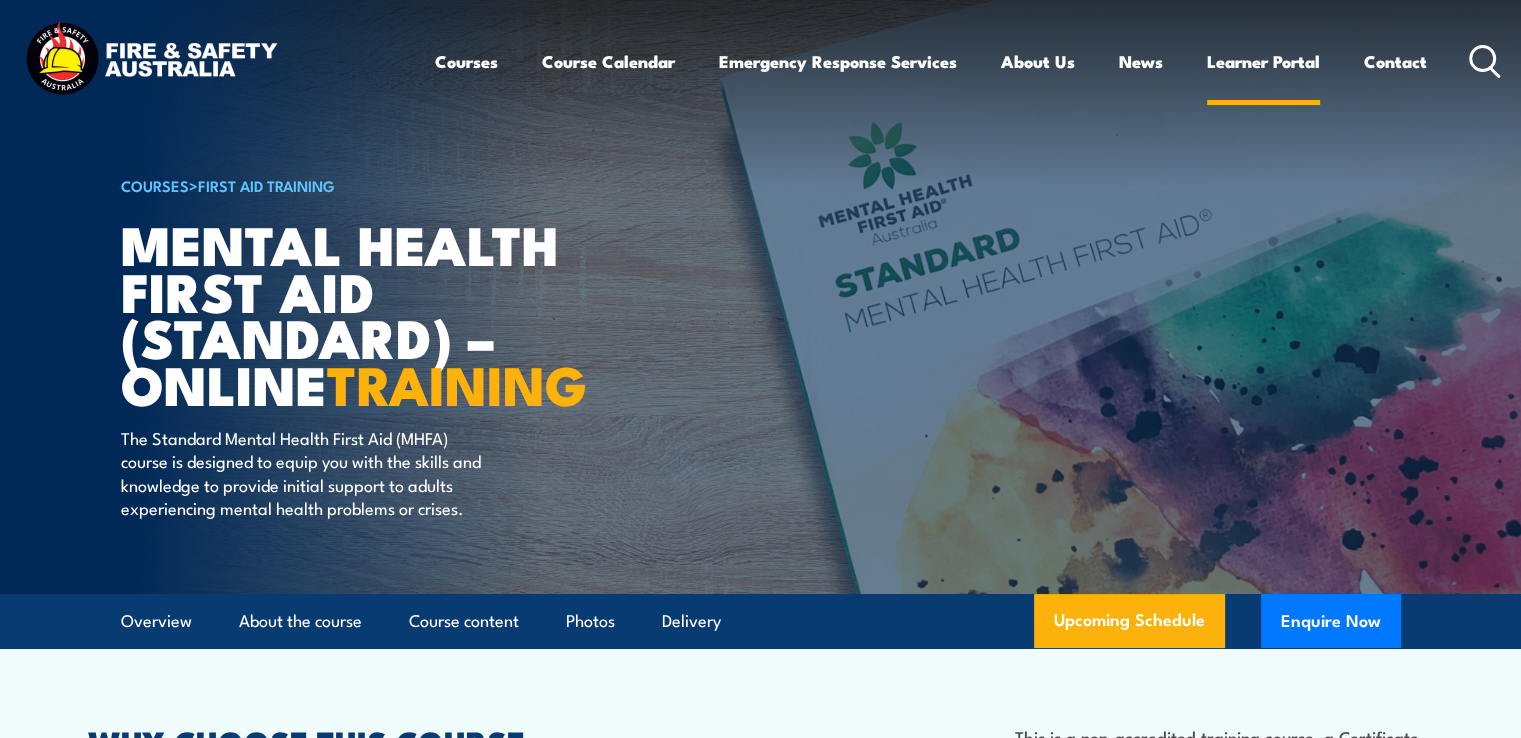 click on "Learner Portal" at bounding box center [1263, 61] 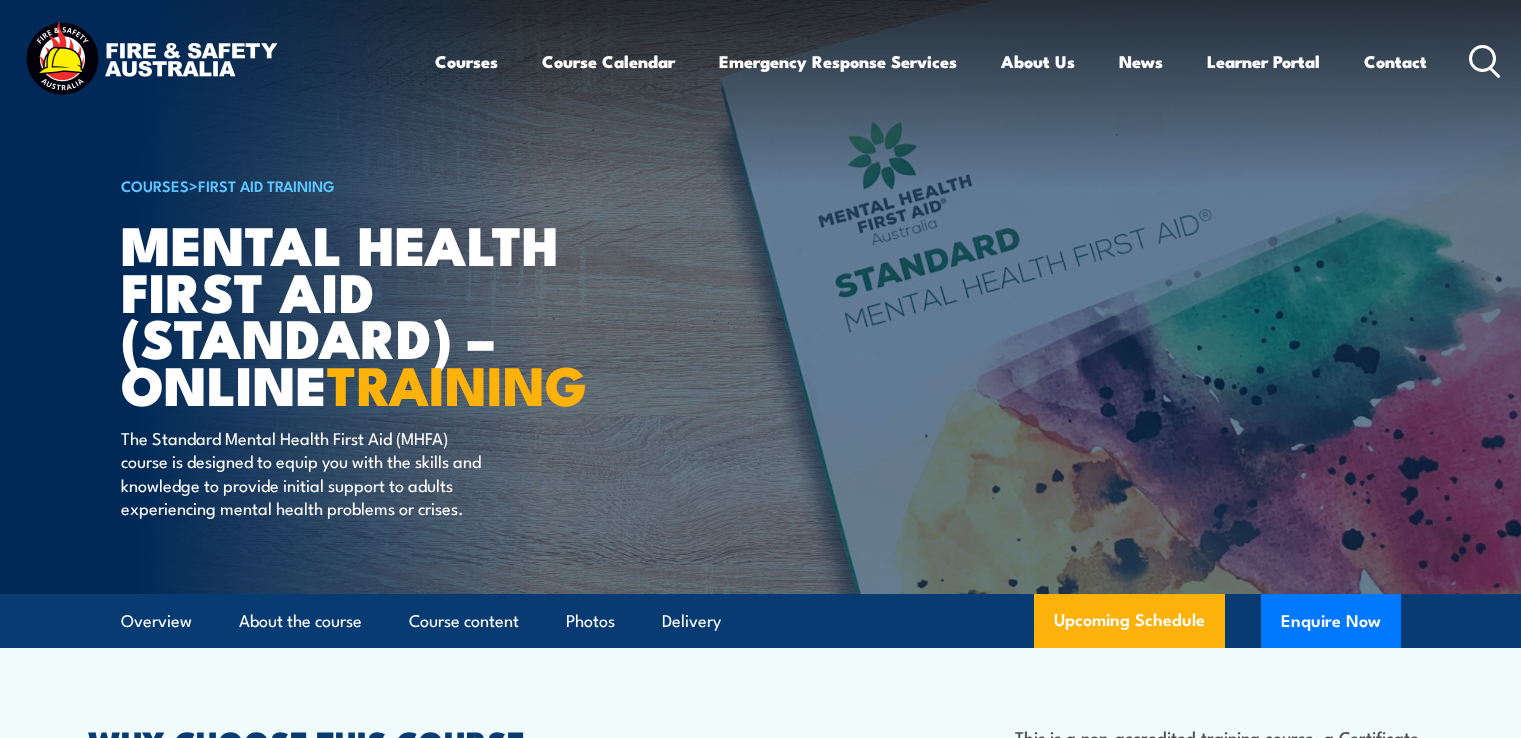 scroll, scrollTop: 0, scrollLeft: 0, axis: both 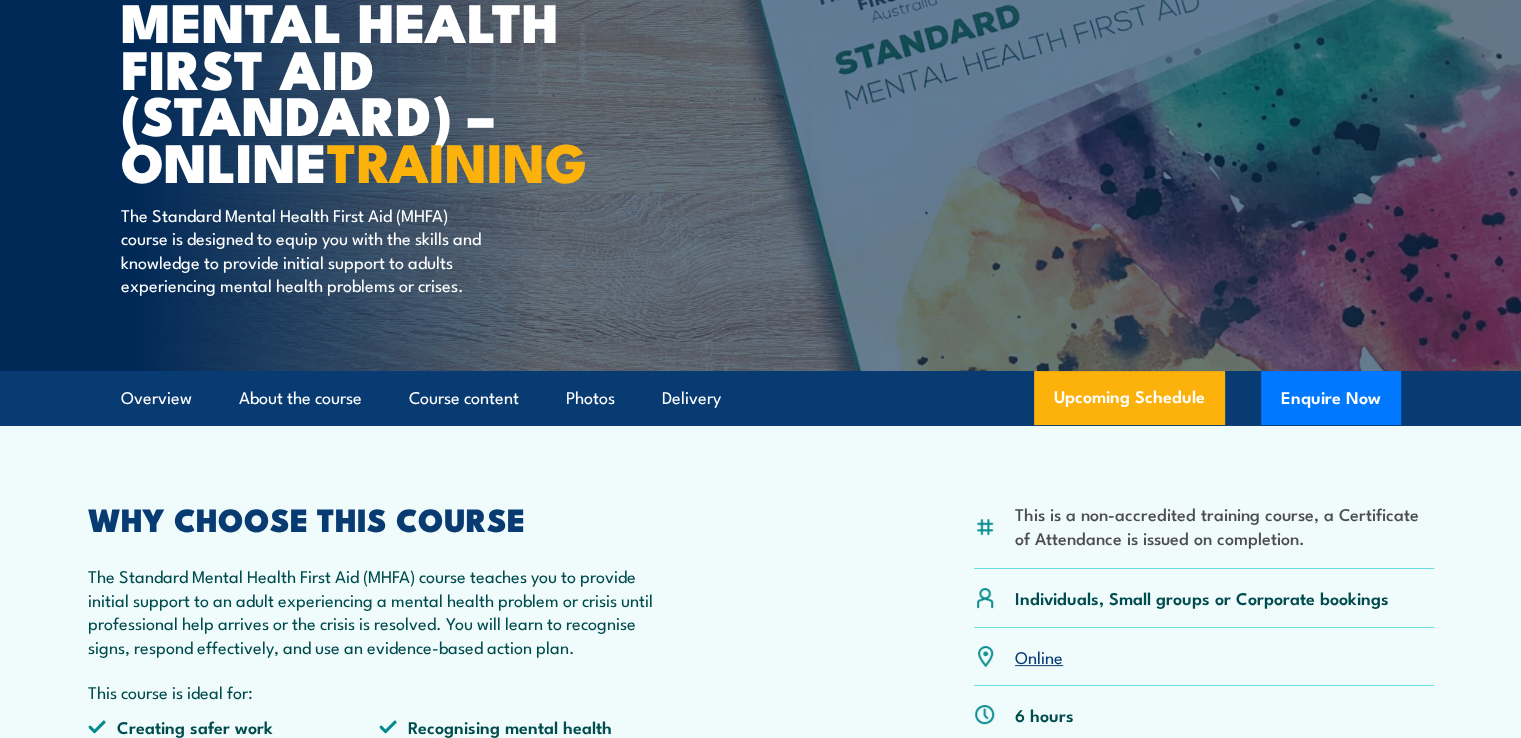 click on "Individuals, Small groups or Corporate bookings" at bounding box center [1202, 597] 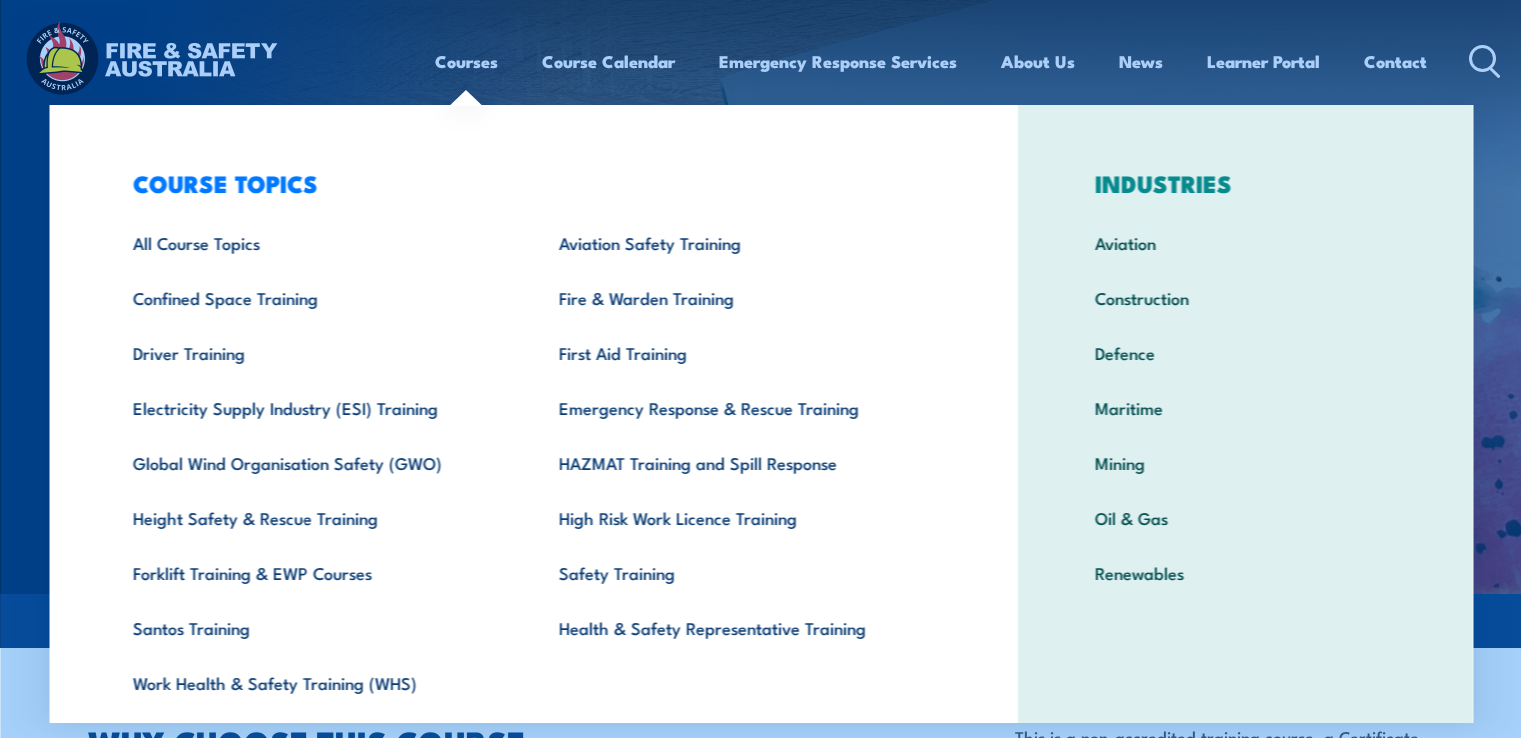 scroll, scrollTop: 4047, scrollLeft: 0, axis: vertical 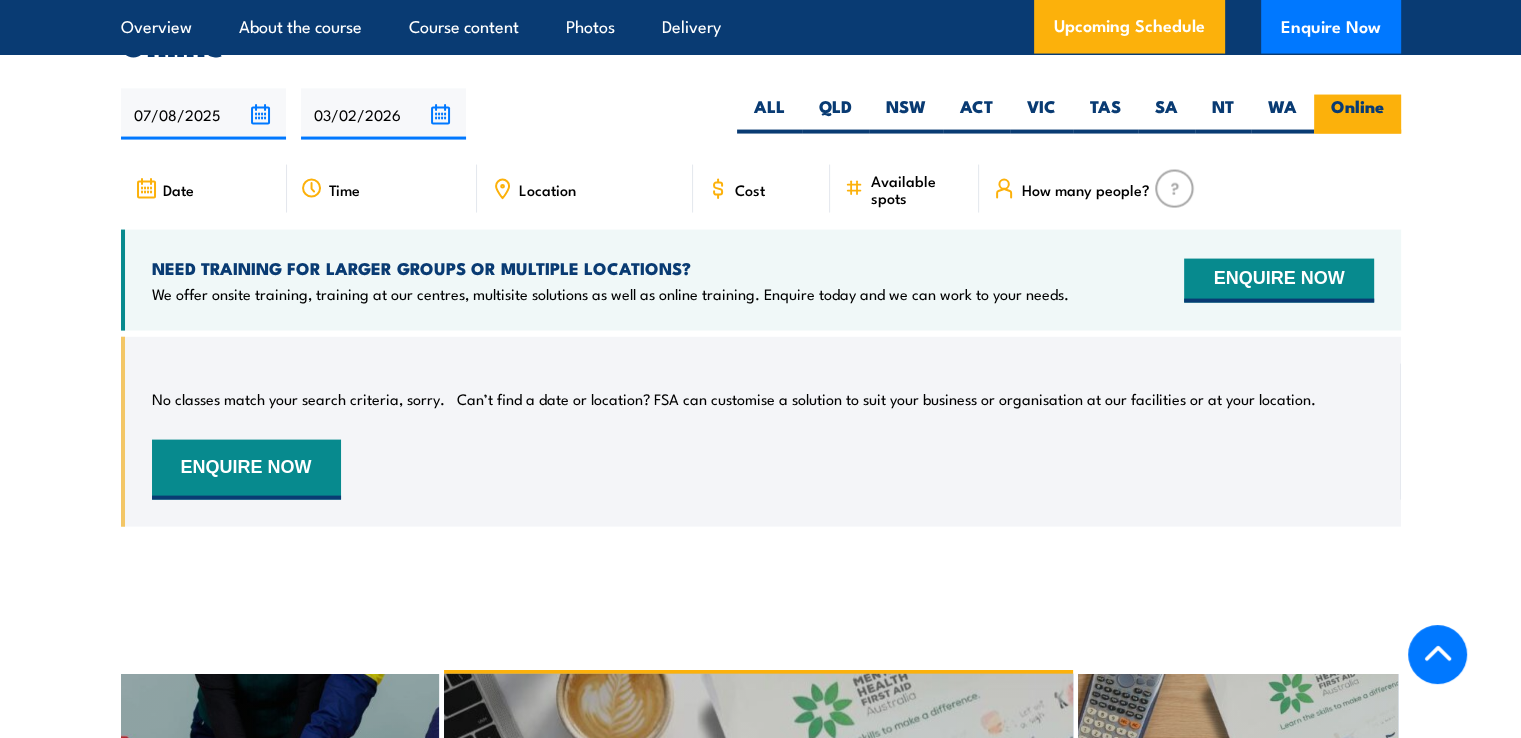 click on "Online" at bounding box center [1357, 114] 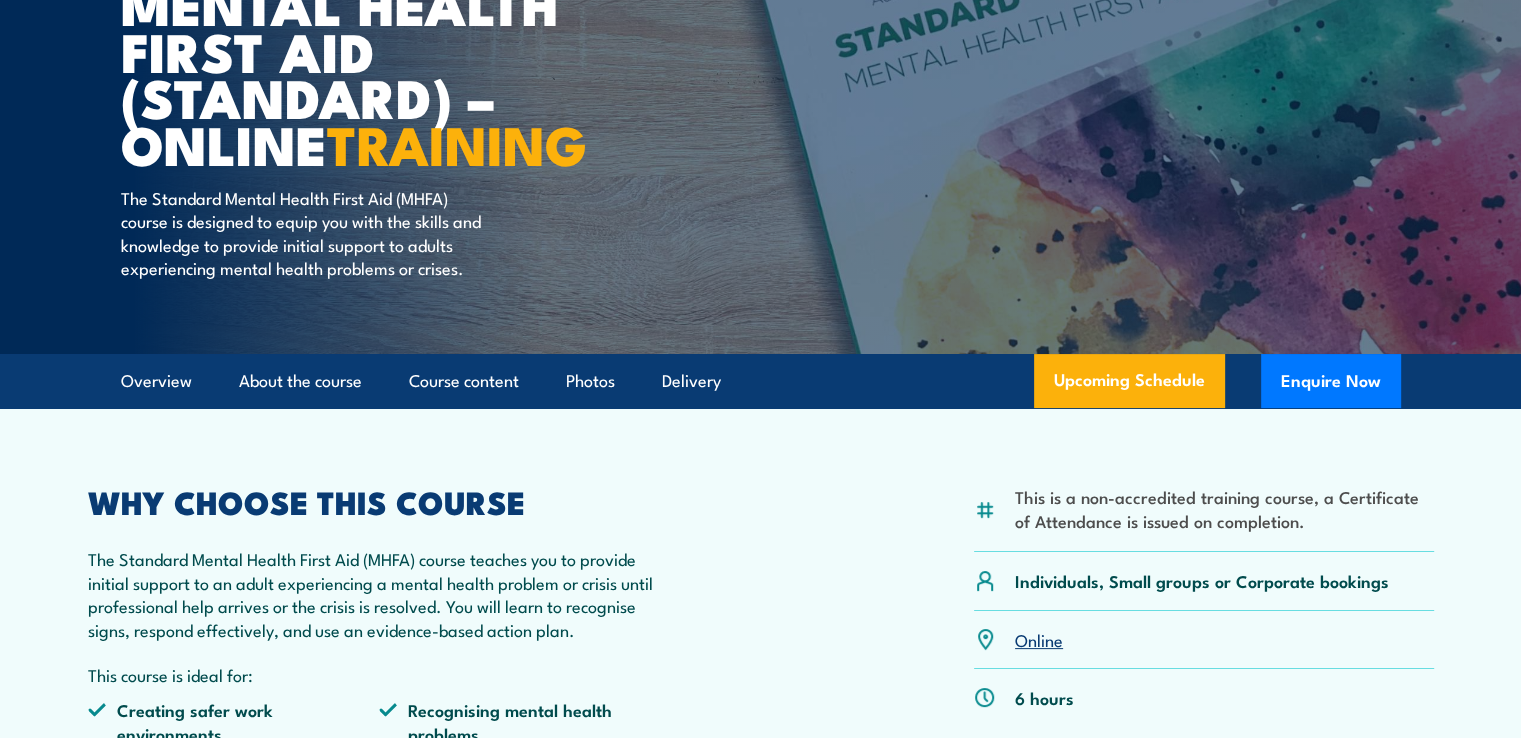 scroll, scrollTop: 0, scrollLeft: 0, axis: both 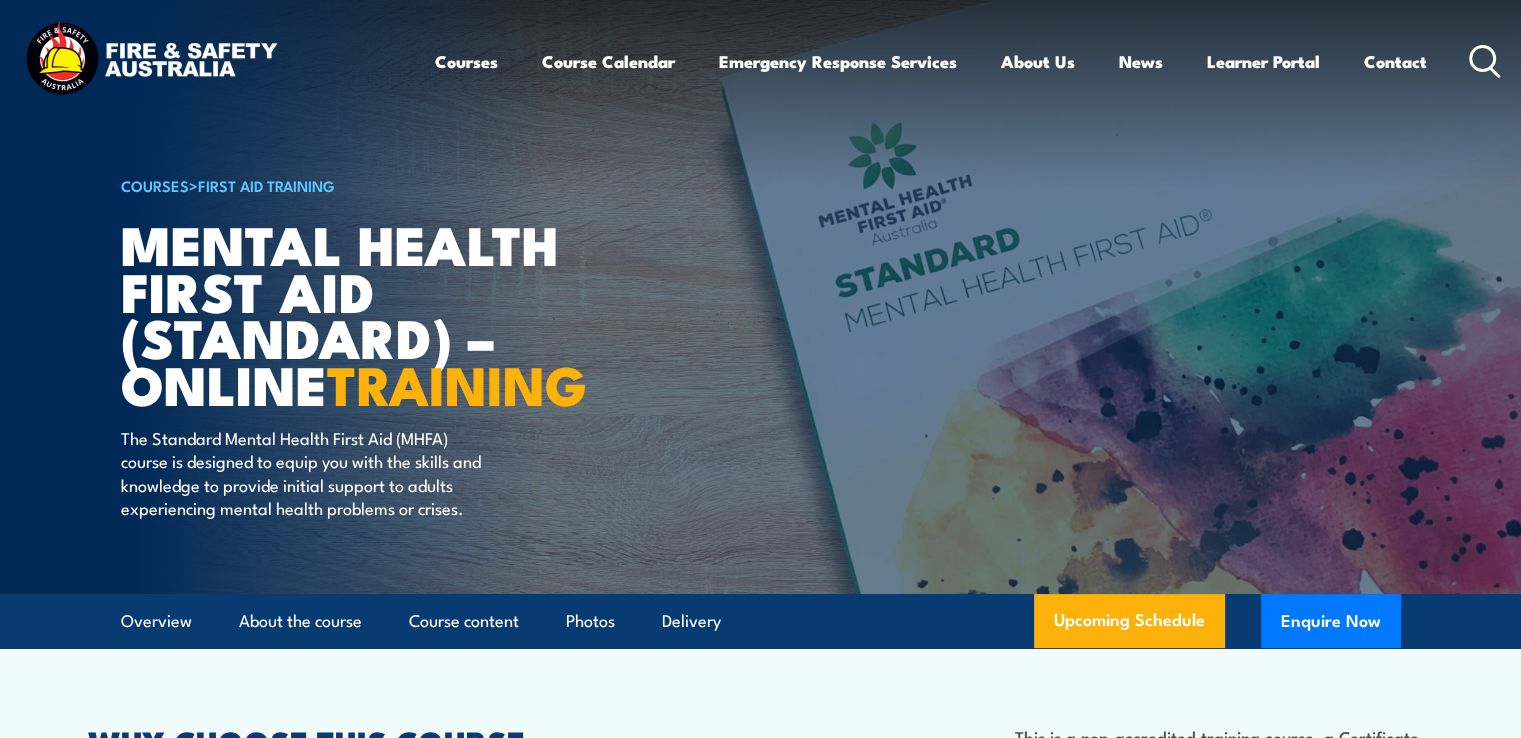 drag, startPoint x: 1528, startPoint y: 38, endPoint x: 750, endPoint y: 381, distance: 850.25464 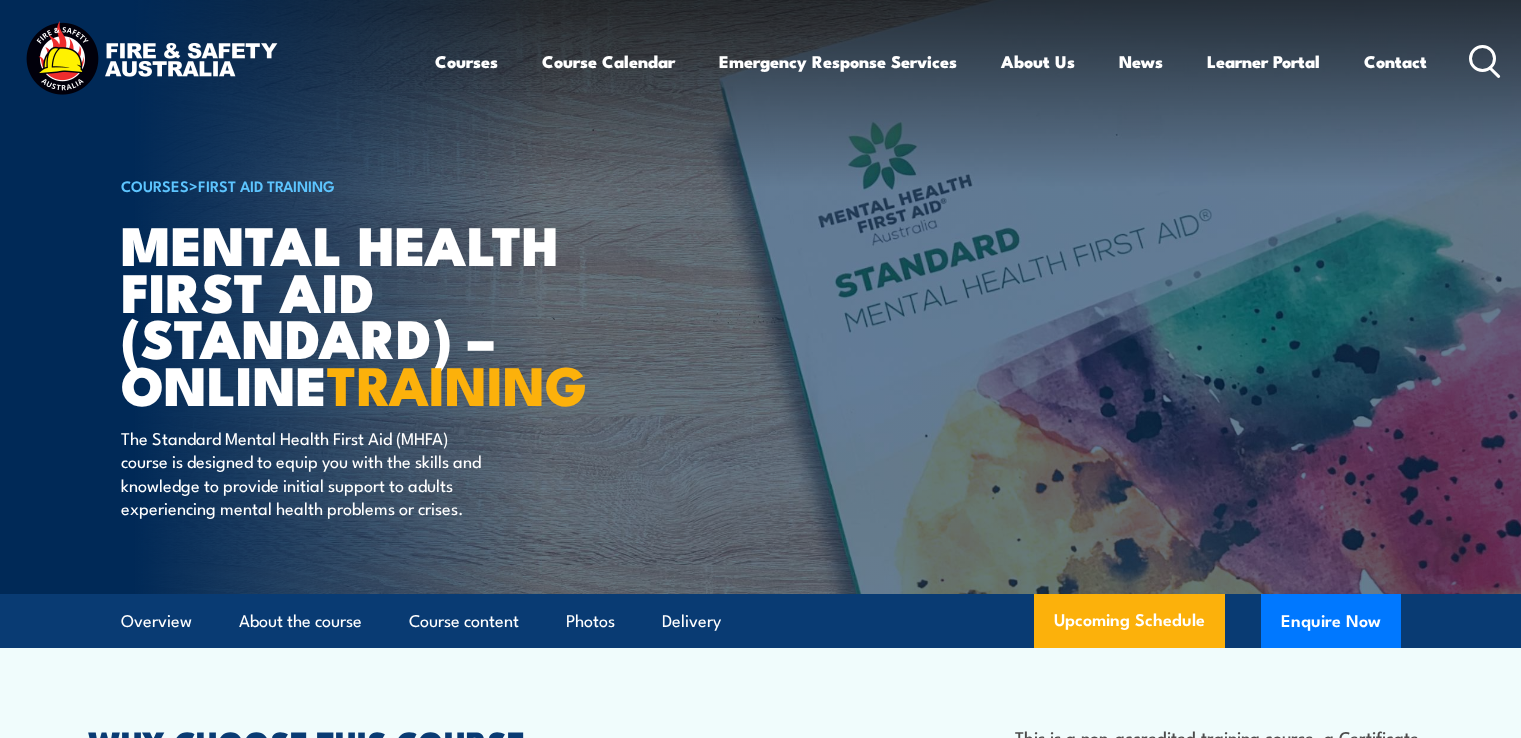 scroll, scrollTop: 223, scrollLeft: 0, axis: vertical 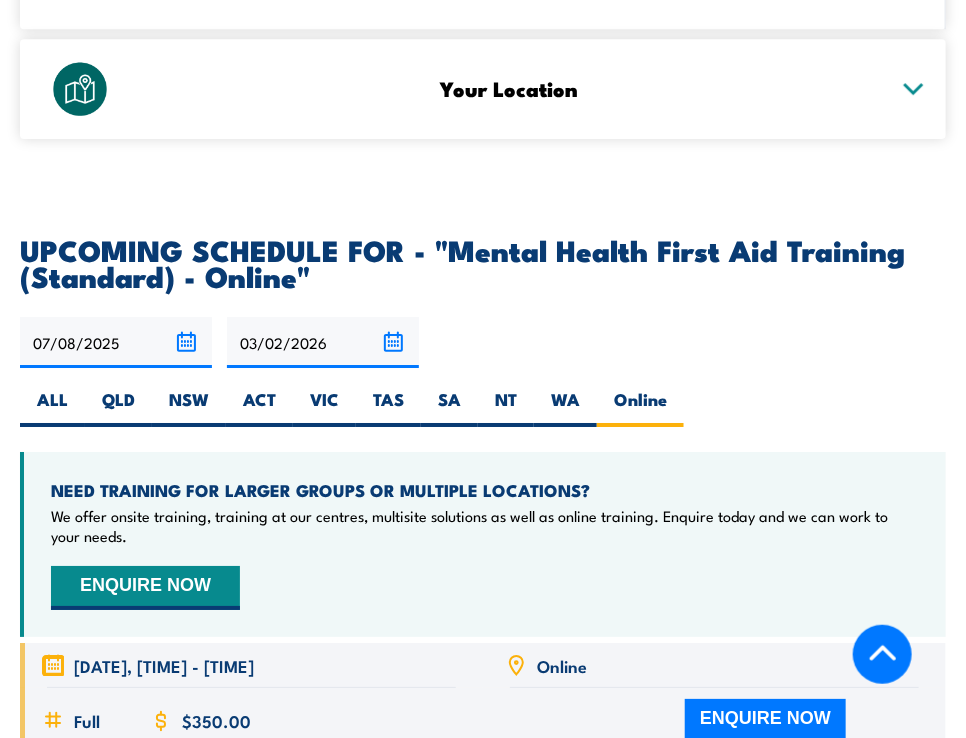 click on "[DATE]
[DATE]" at bounding box center [483, 372] 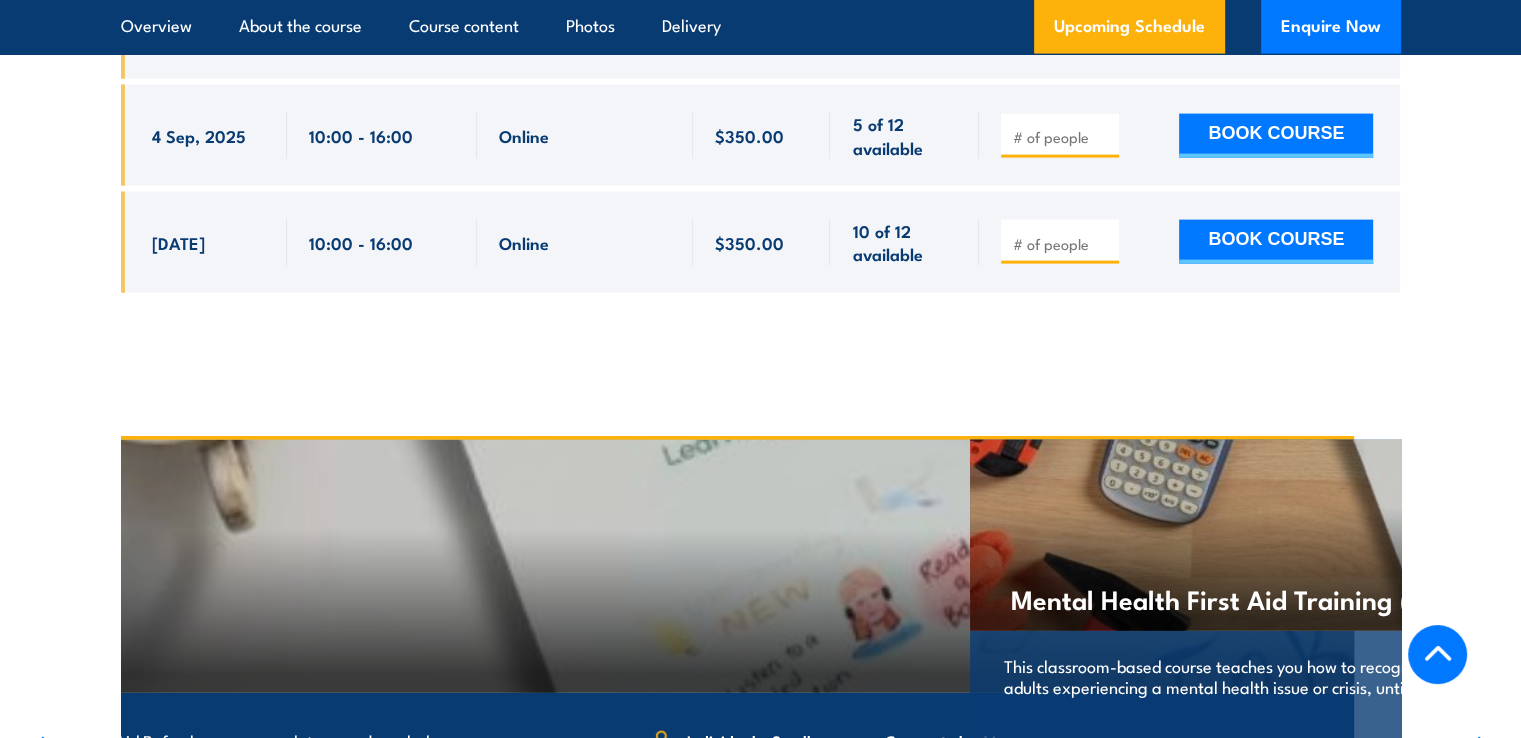 scroll, scrollTop: 4462, scrollLeft: 0, axis: vertical 